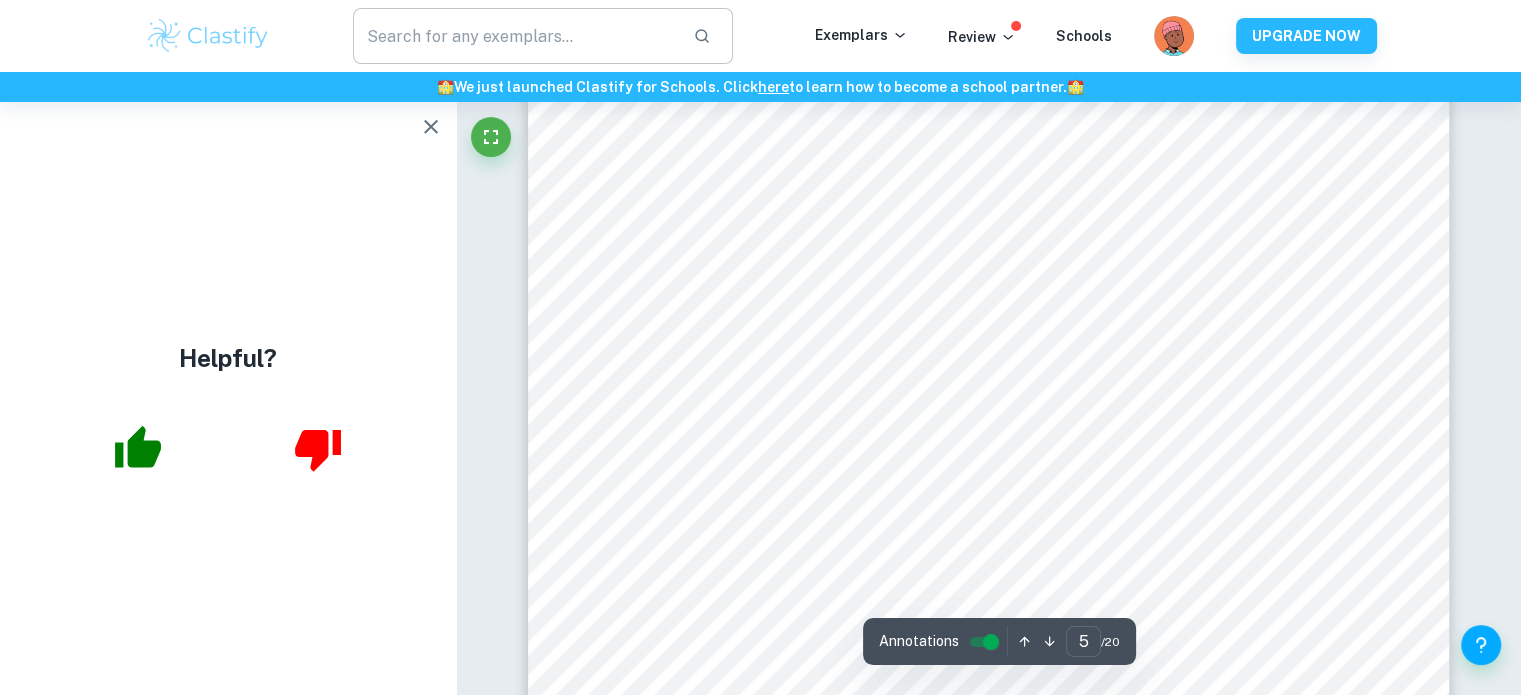 scroll, scrollTop: 5581, scrollLeft: 0, axis: vertical 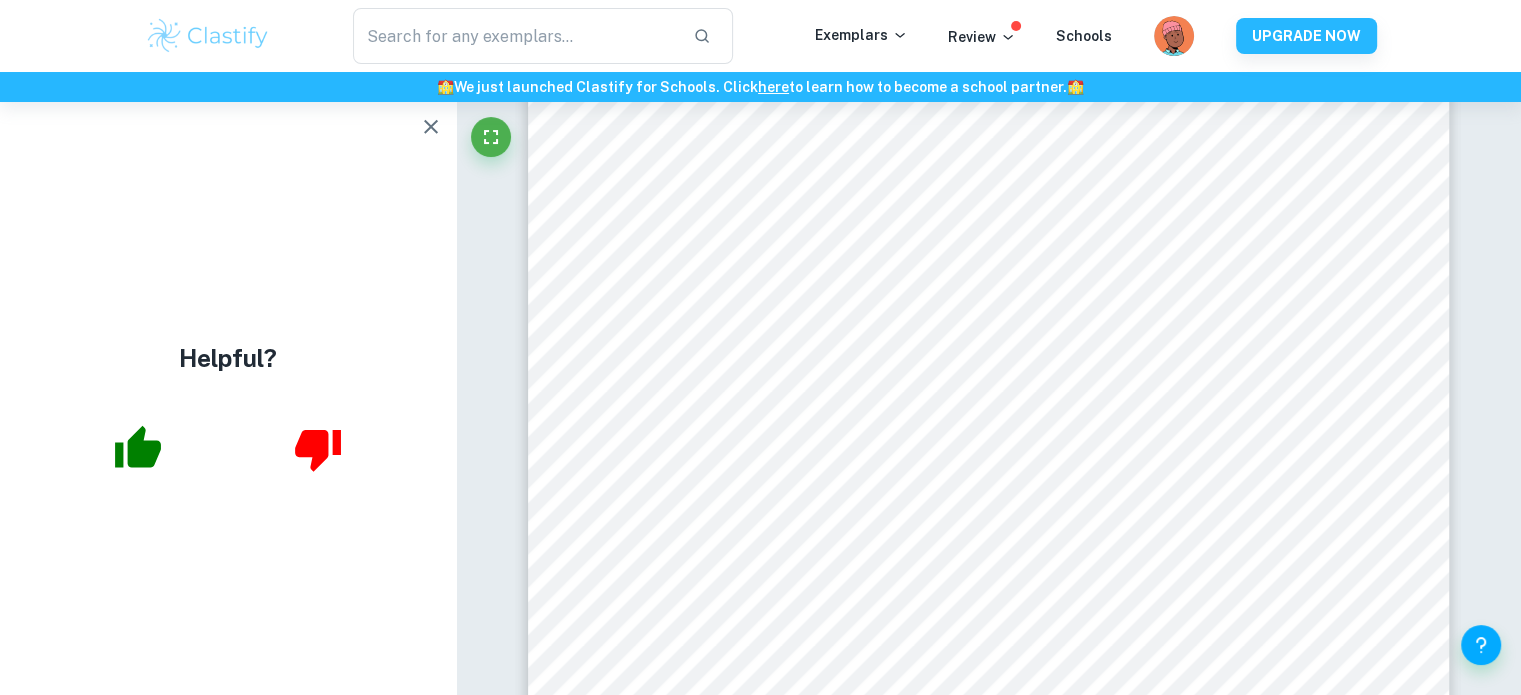 click 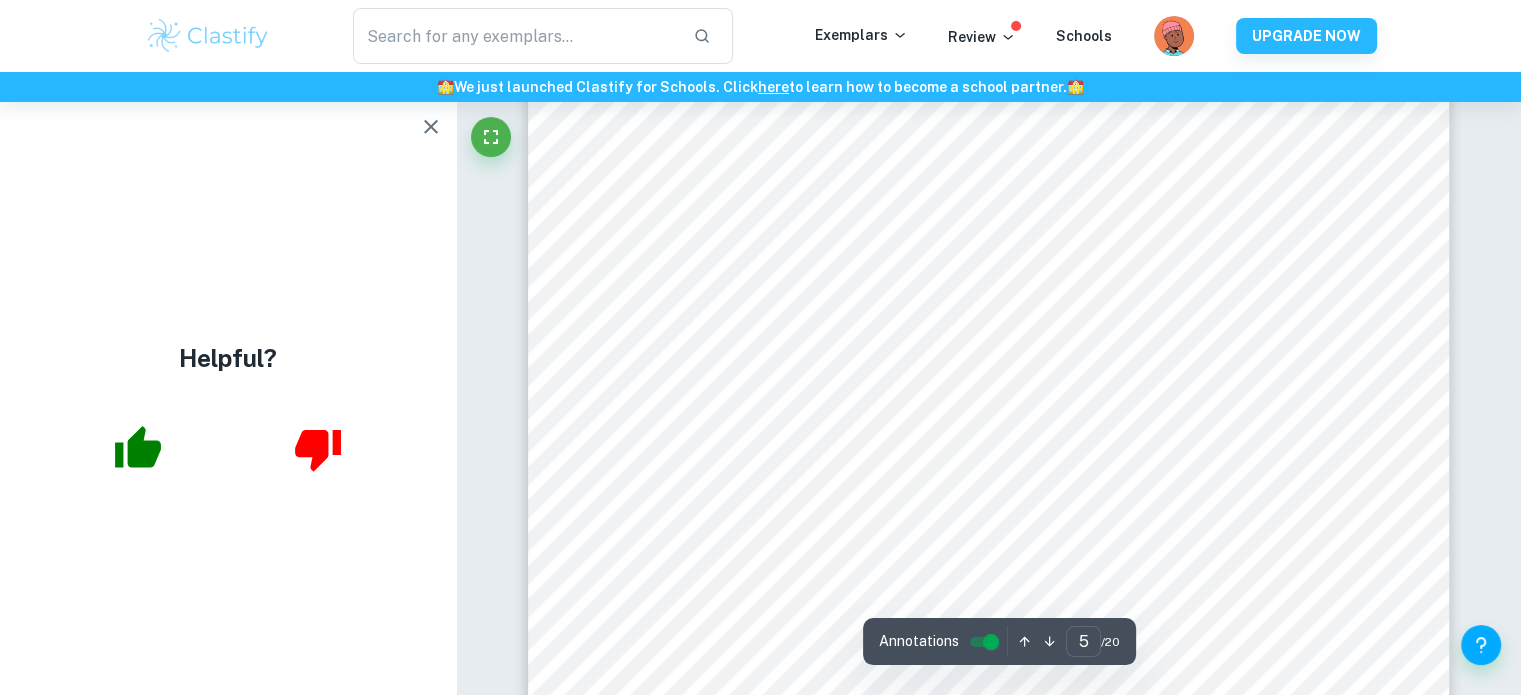scroll, scrollTop: 5651, scrollLeft: 0, axis: vertical 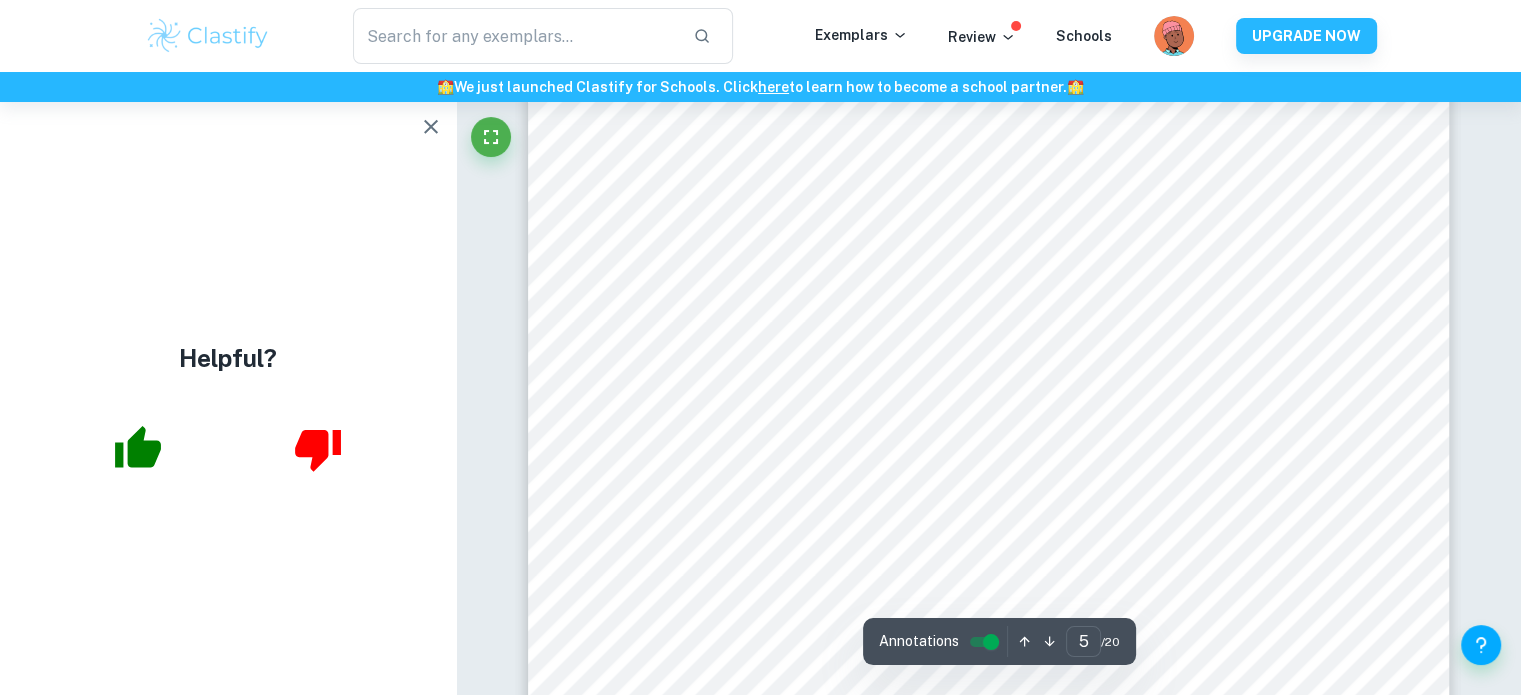 click 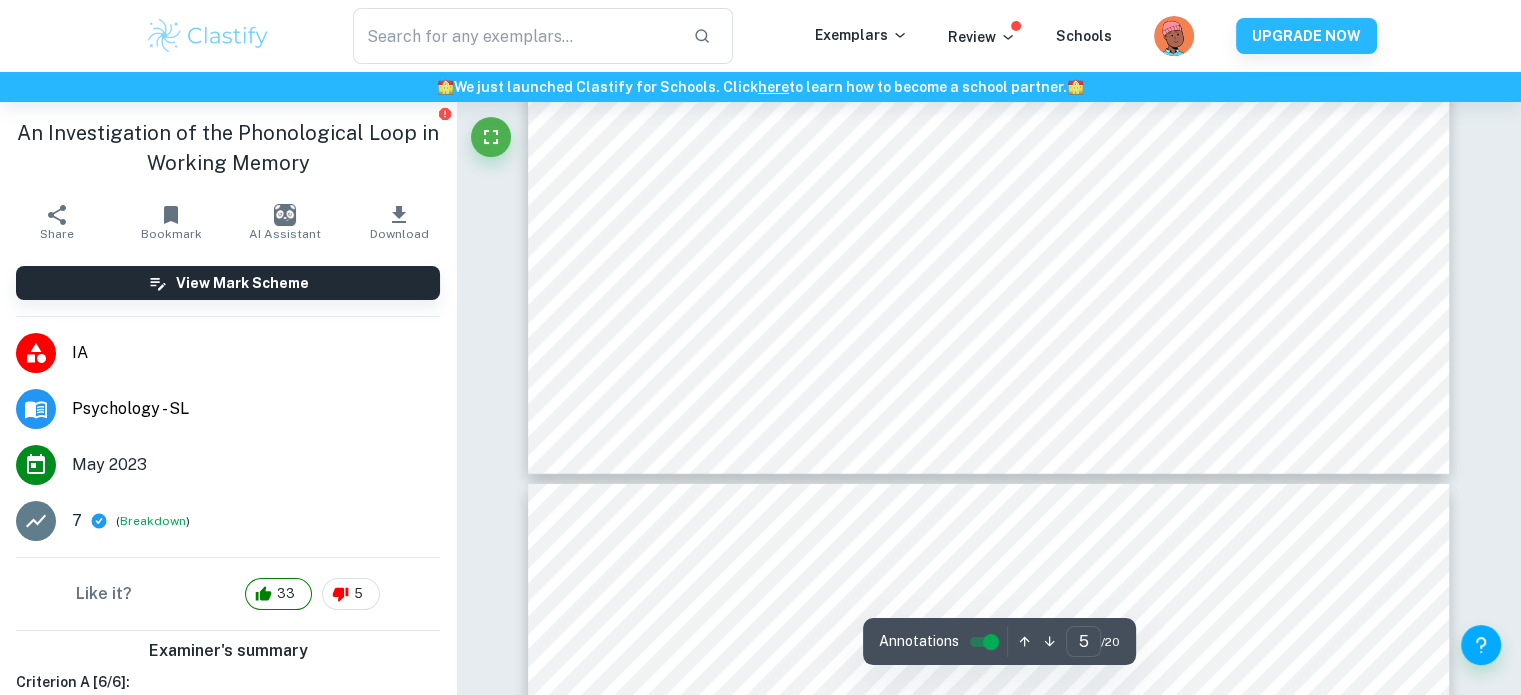 scroll, scrollTop: 5944, scrollLeft: 0, axis: vertical 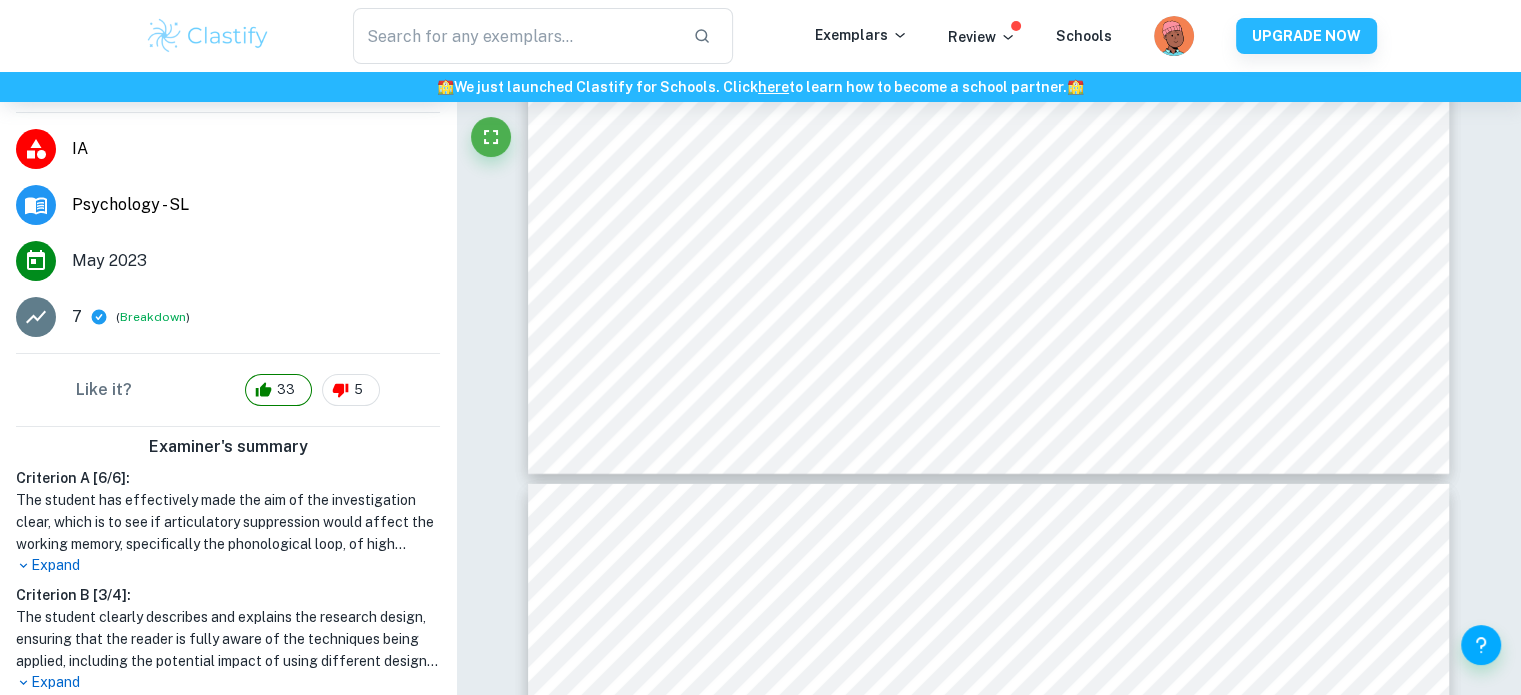 click on "Expand" at bounding box center (228, 682) 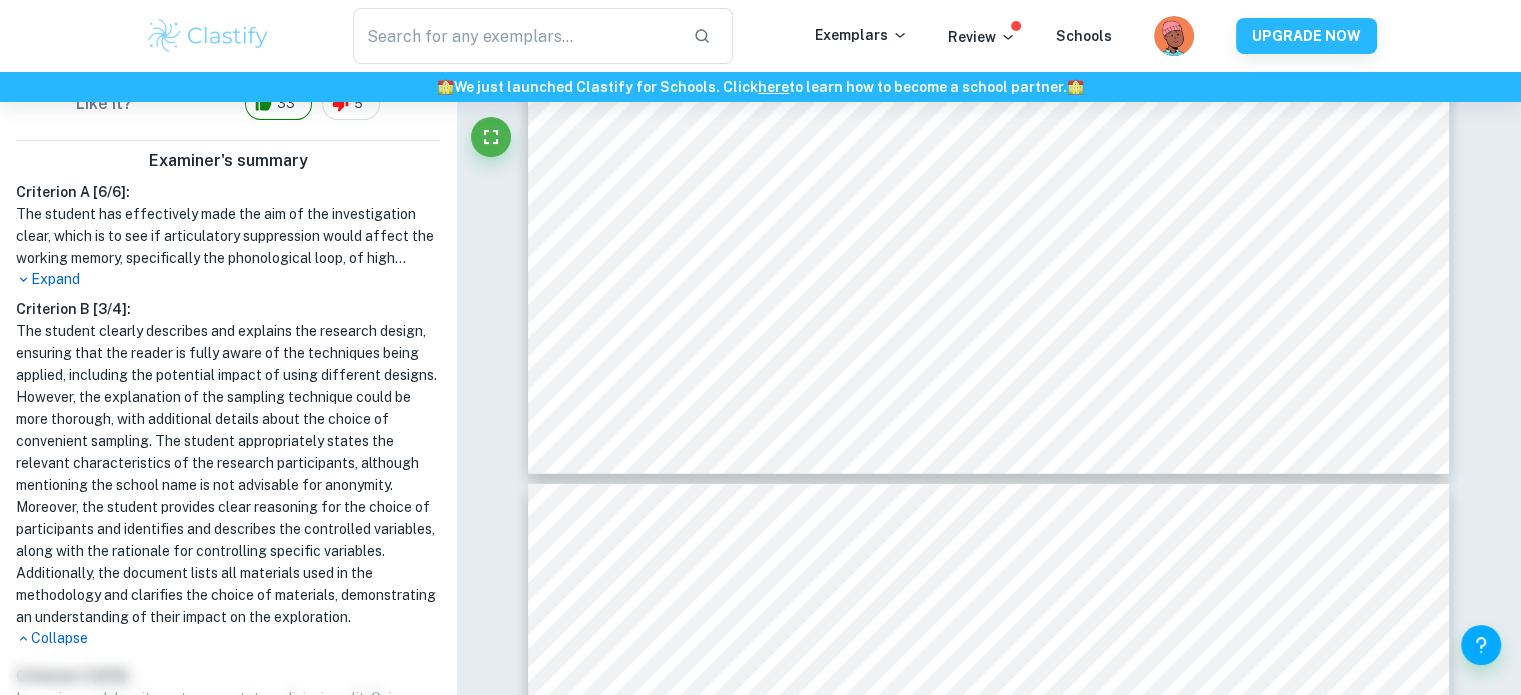 scroll, scrollTop: 488, scrollLeft: 0, axis: vertical 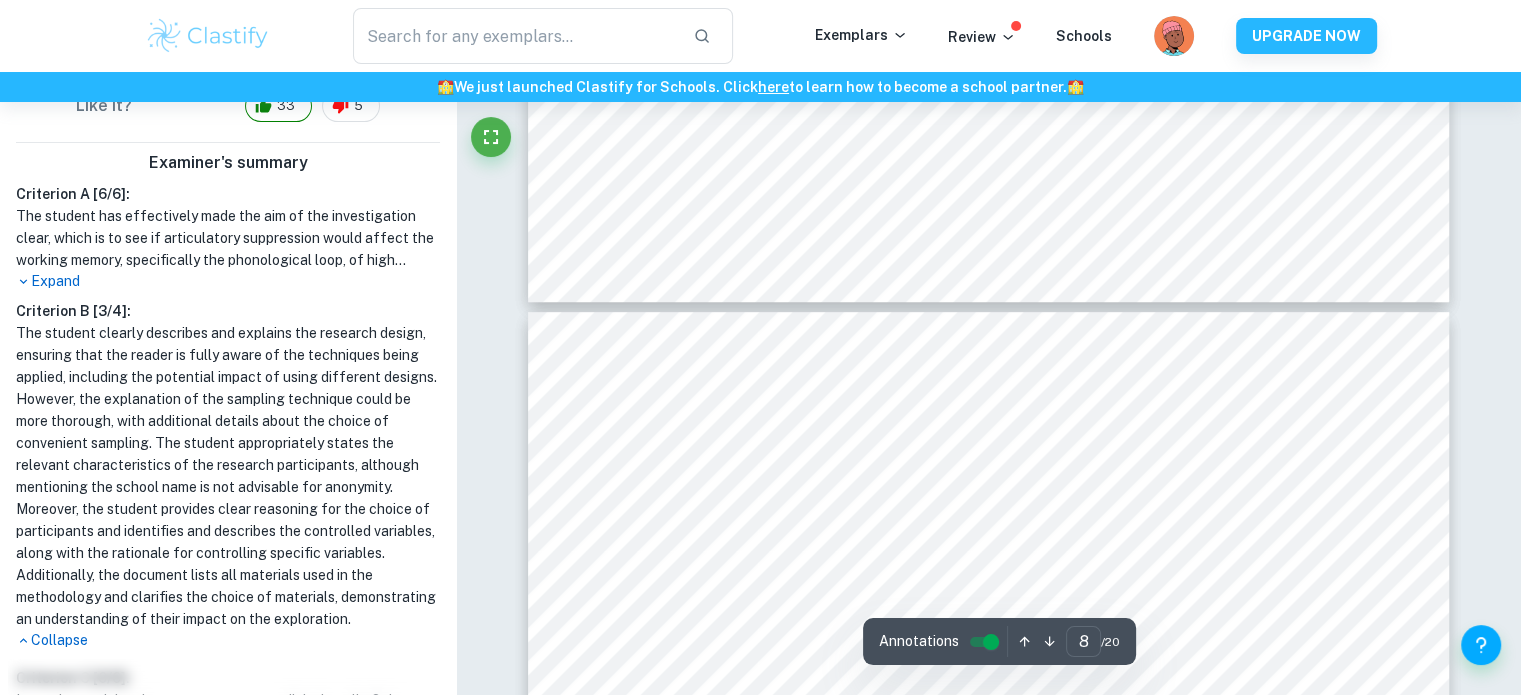 type on "7" 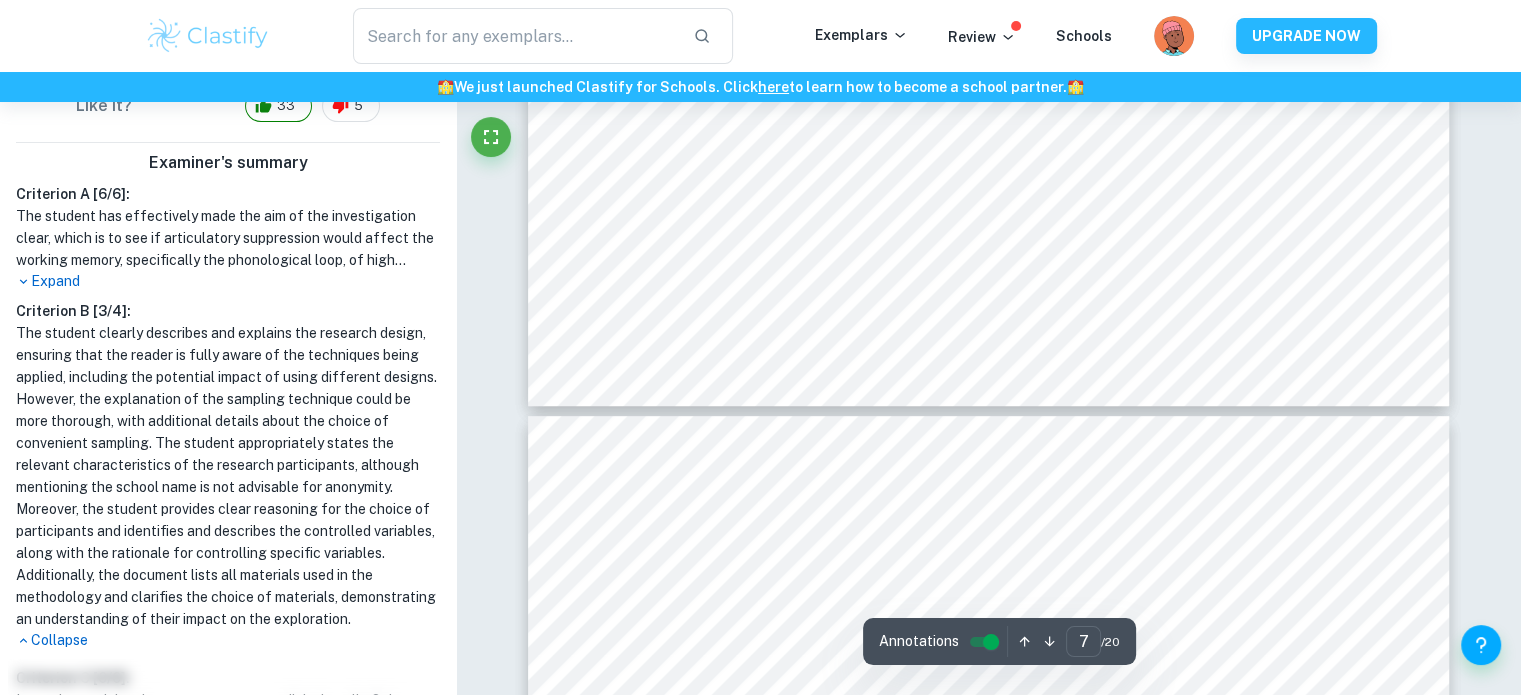 scroll, scrollTop: 8412, scrollLeft: 0, axis: vertical 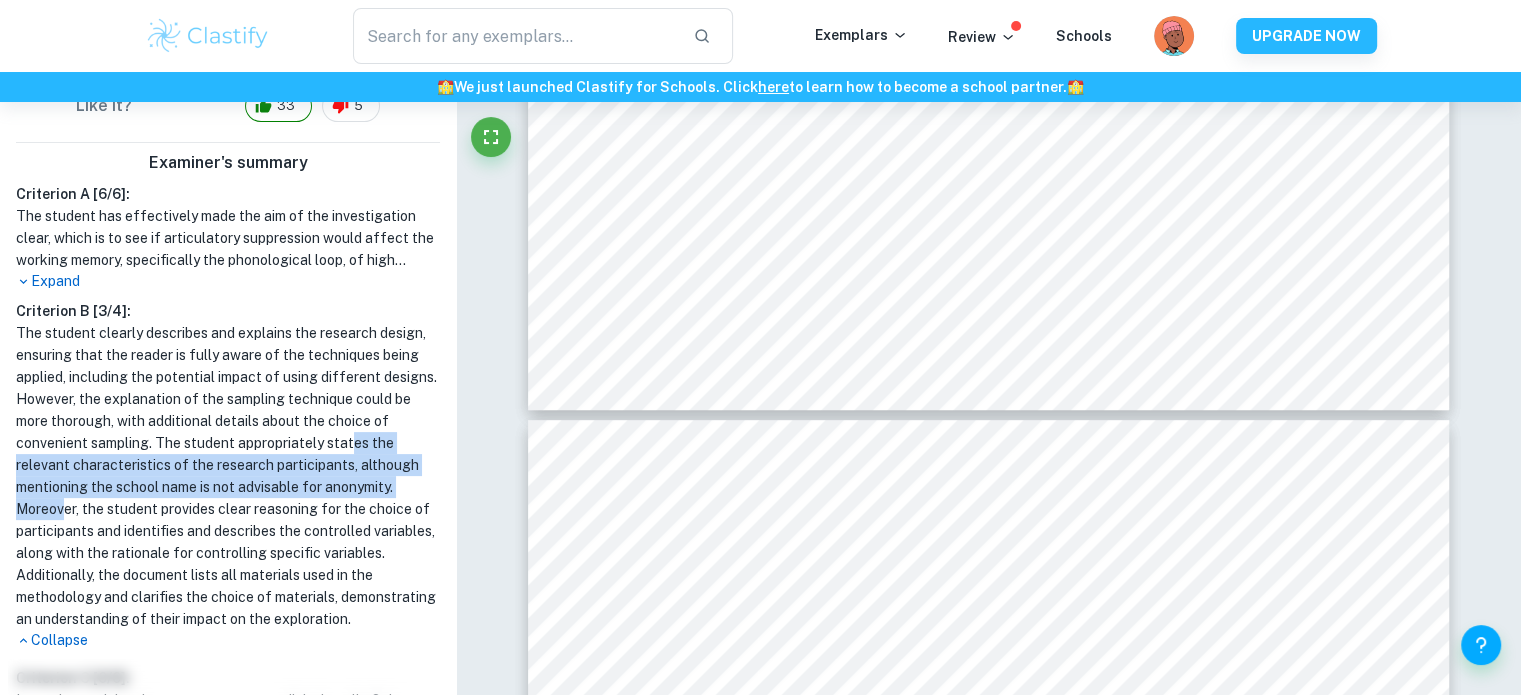 drag, startPoint x: 133, startPoint y: 455, endPoint x: 247, endPoint y: 503, distance: 123.69317 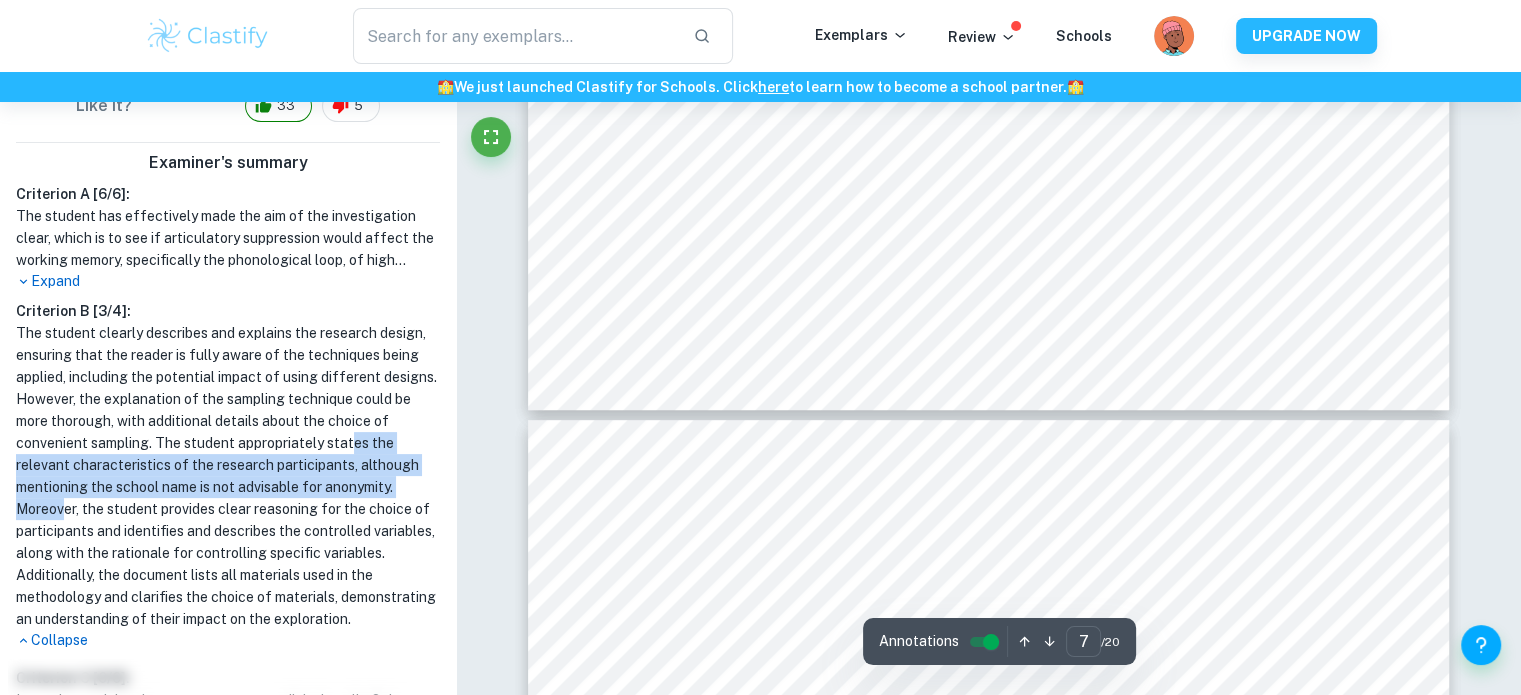 scroll, scrollTop: 8316, scrollLeft: 0, axis: vertical 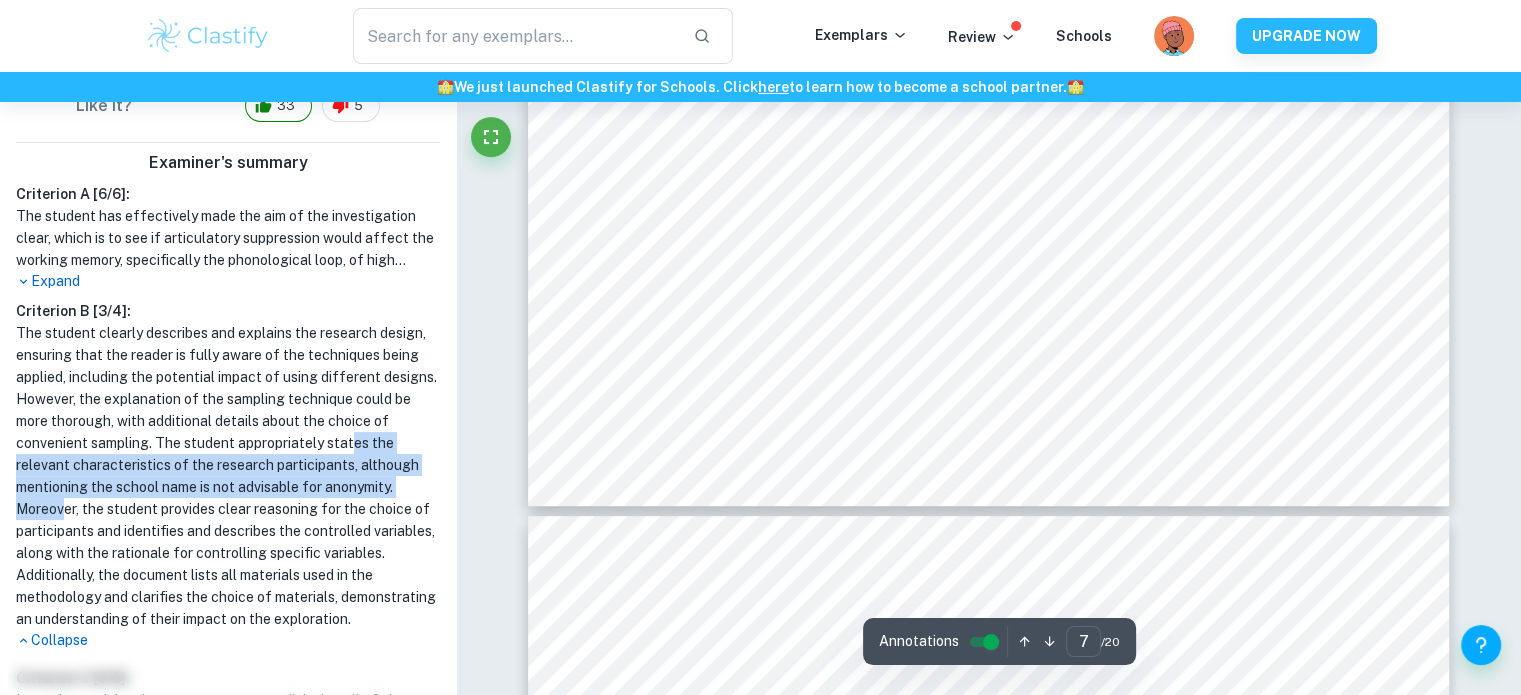 copy on "es the relevant characteristics of the research participants, although mentioning the school name is not advisable for anonymity. Moreov" 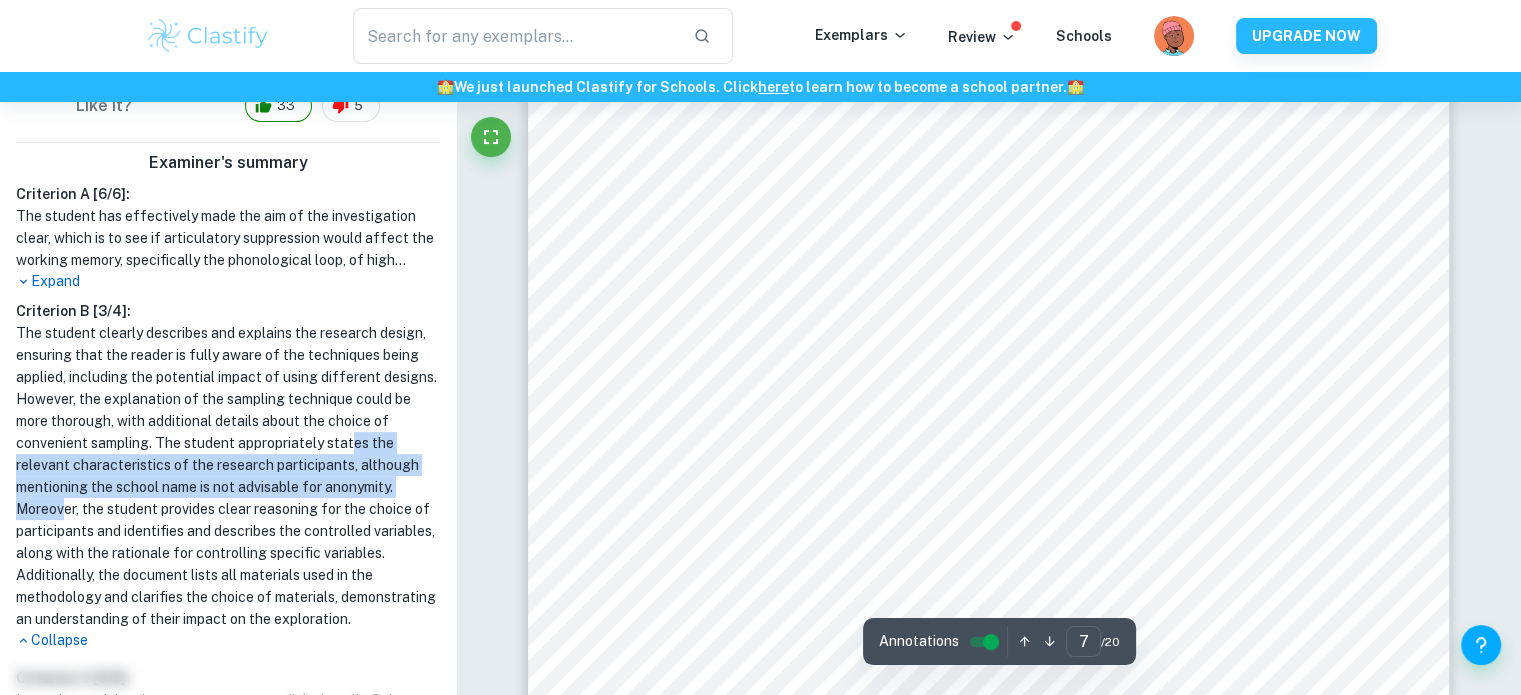 scroll, scrollTop: 7556, scrollLeft: 0, axis: vertical 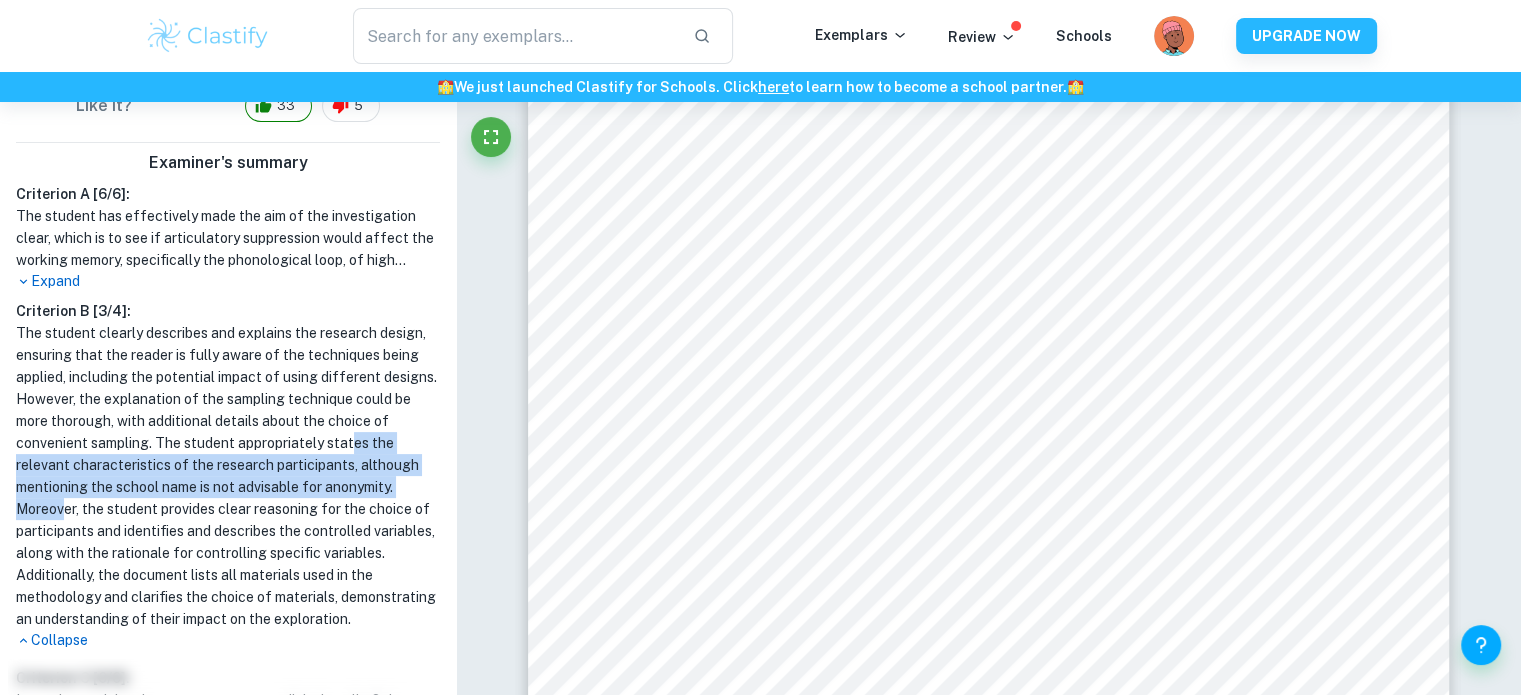 click on "The student clearly describes and explains the research design, ensuring that the reader is fully aware of the techniques being applied, including the potential impact of using different designs. However, the explanation of the sampling technique could be more thorough, with additional details about the choice of convenient sampling. The student appropriately states the relevant characteristics of the research participants, although mentioning the school name is not advisable for anonymity. Moreover, the student provides clear reasoning for the choice of participants and identifies and describes the controlled variables, along with the rationale for controlling specific variables. Additionally, the document lists all materials used in the methodology and clarifies the choice of materials, demonstrating an understanding of their impact on the exploration." at bounding box center [228, 476] 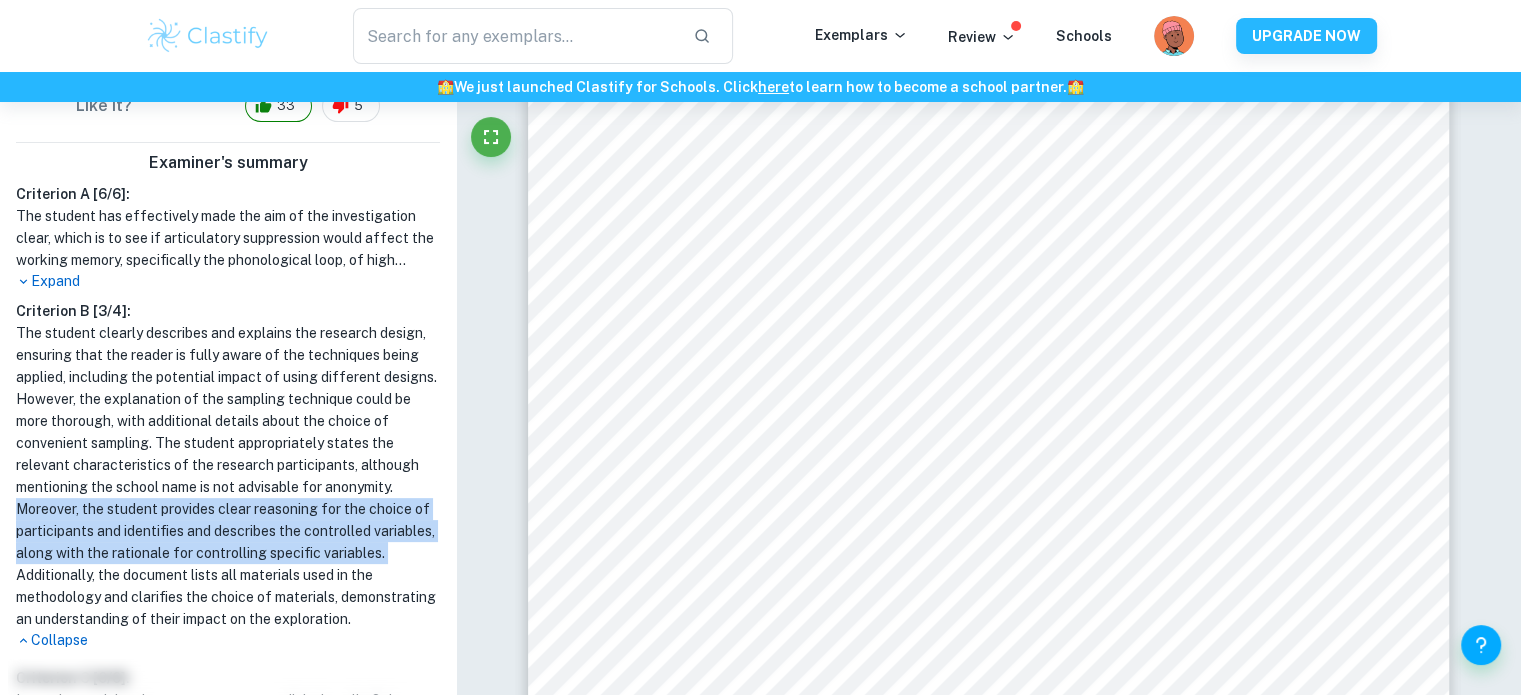 drag, startPoint x: 201, startPoint y: 507, endPoint x: 210, endPoint y: 568, distance: 61.66036 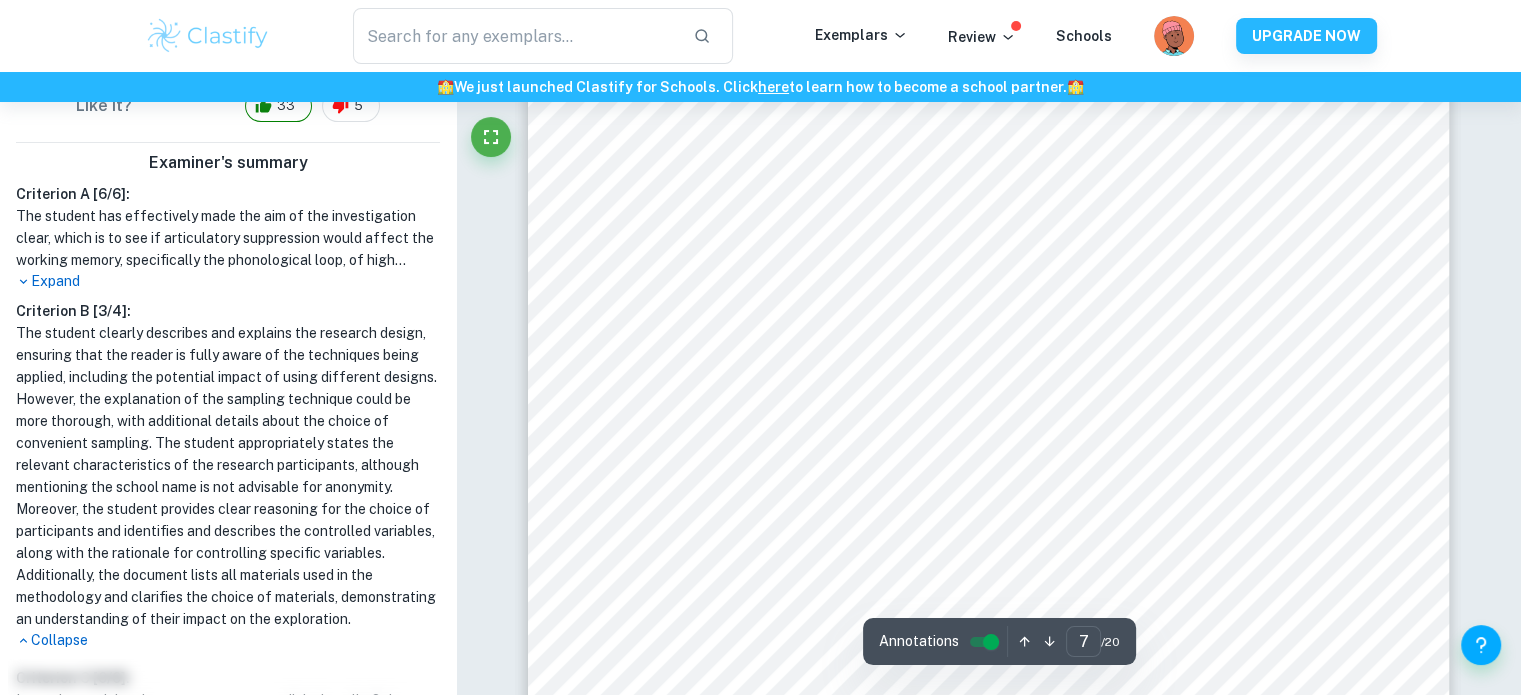 click at bounding box center [979, 509] 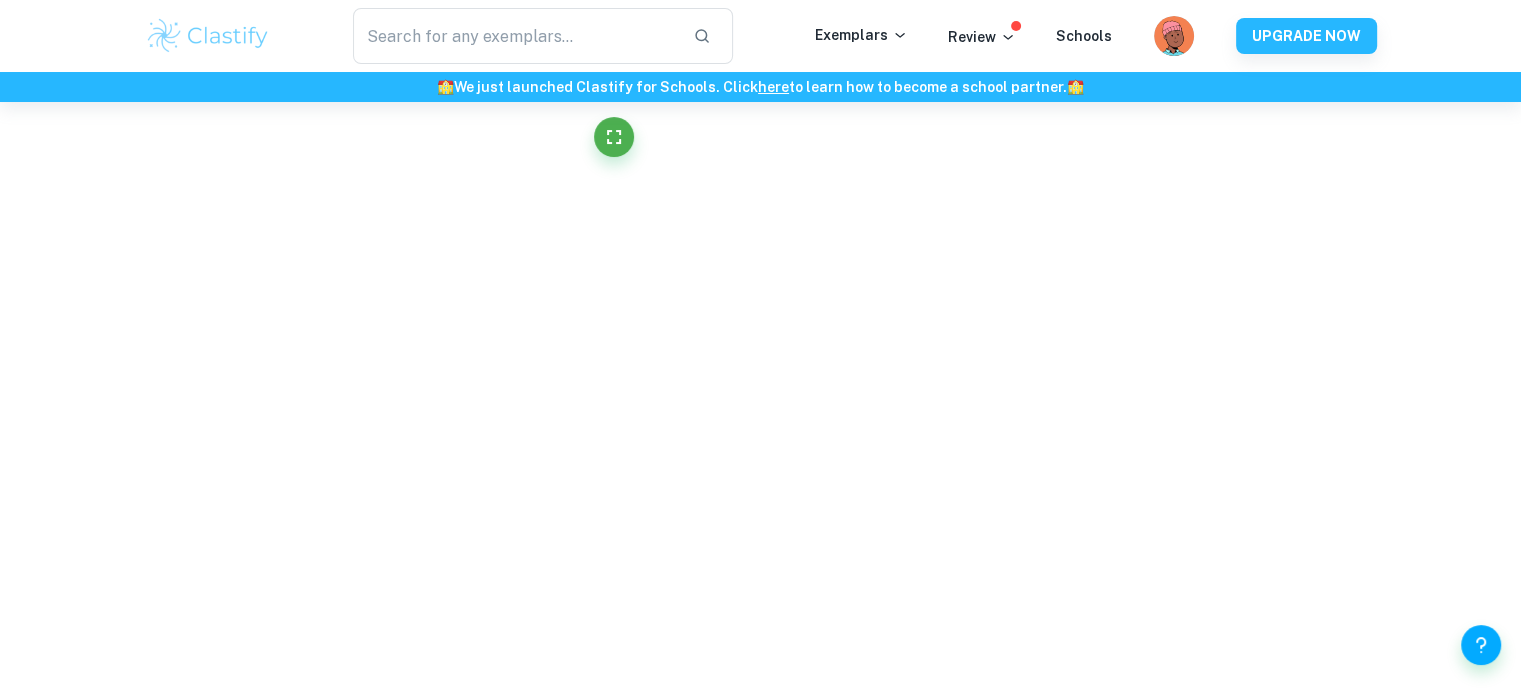 scroll, scrollTop: 7568, scrollLeft: 0, axis: vertical 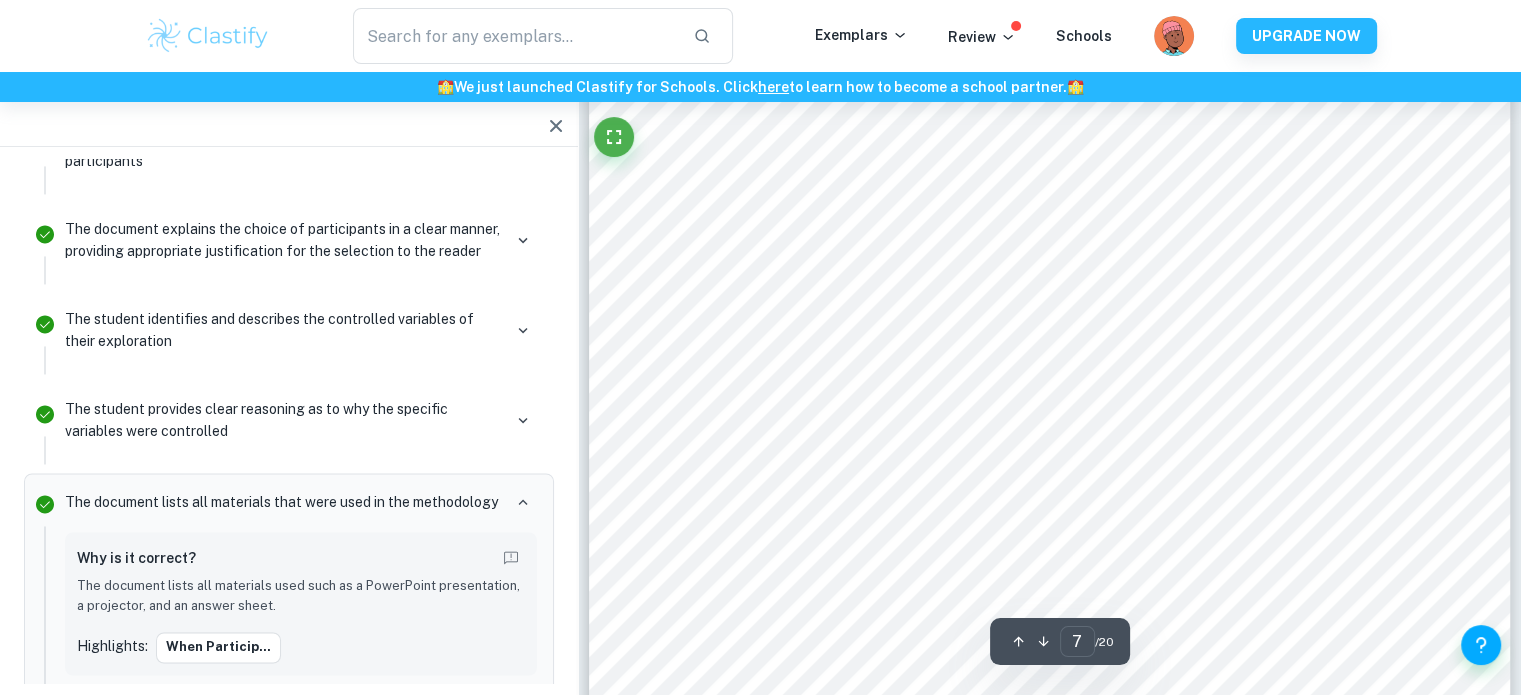 click 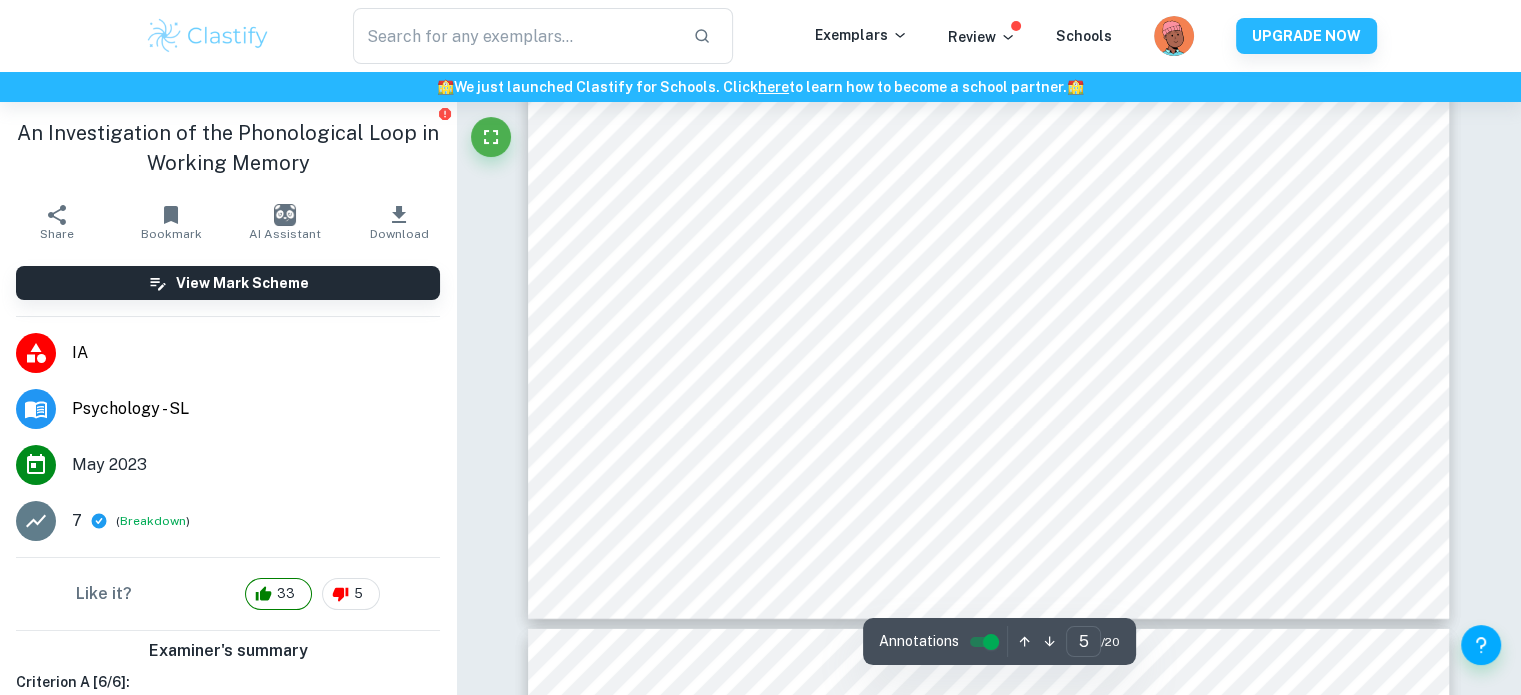 scroll, scrollTop: 5646, scrollLeft: 0, axis: vertical 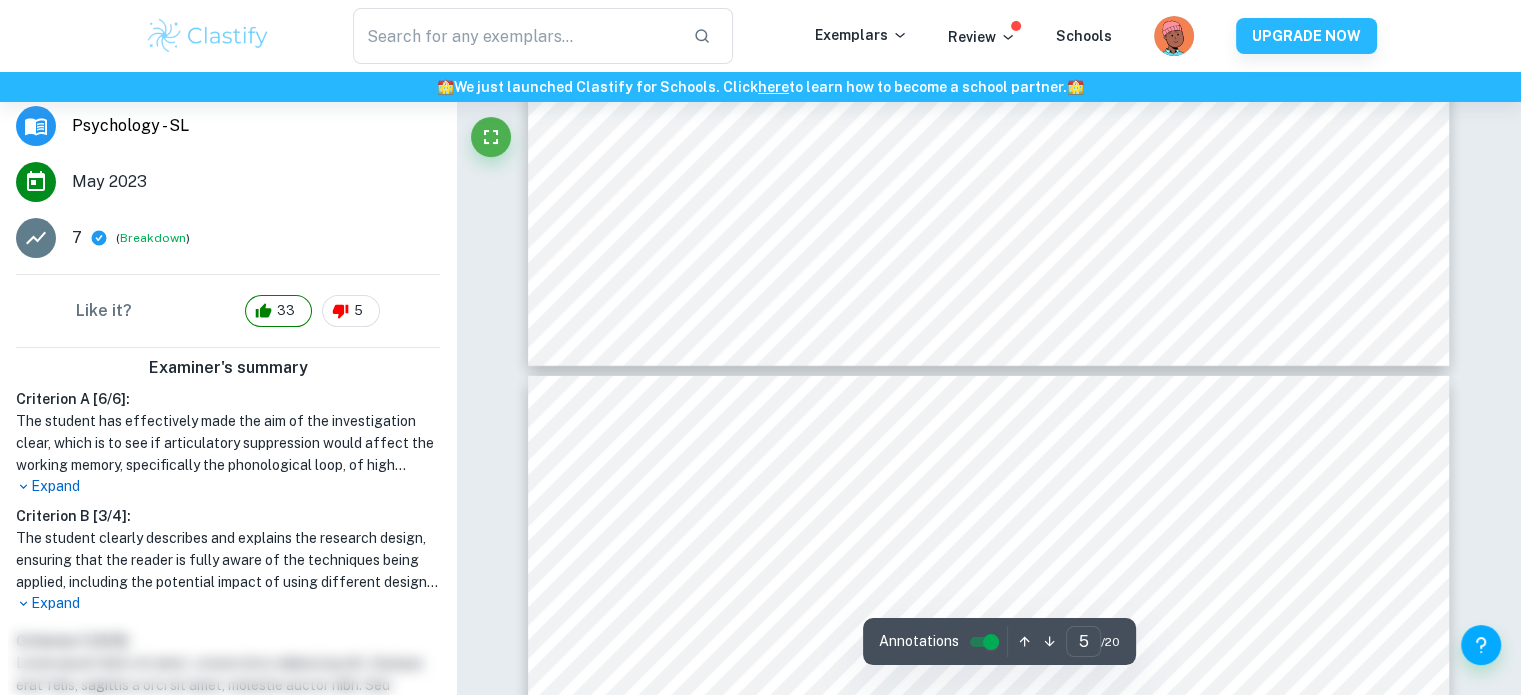 type on "6" 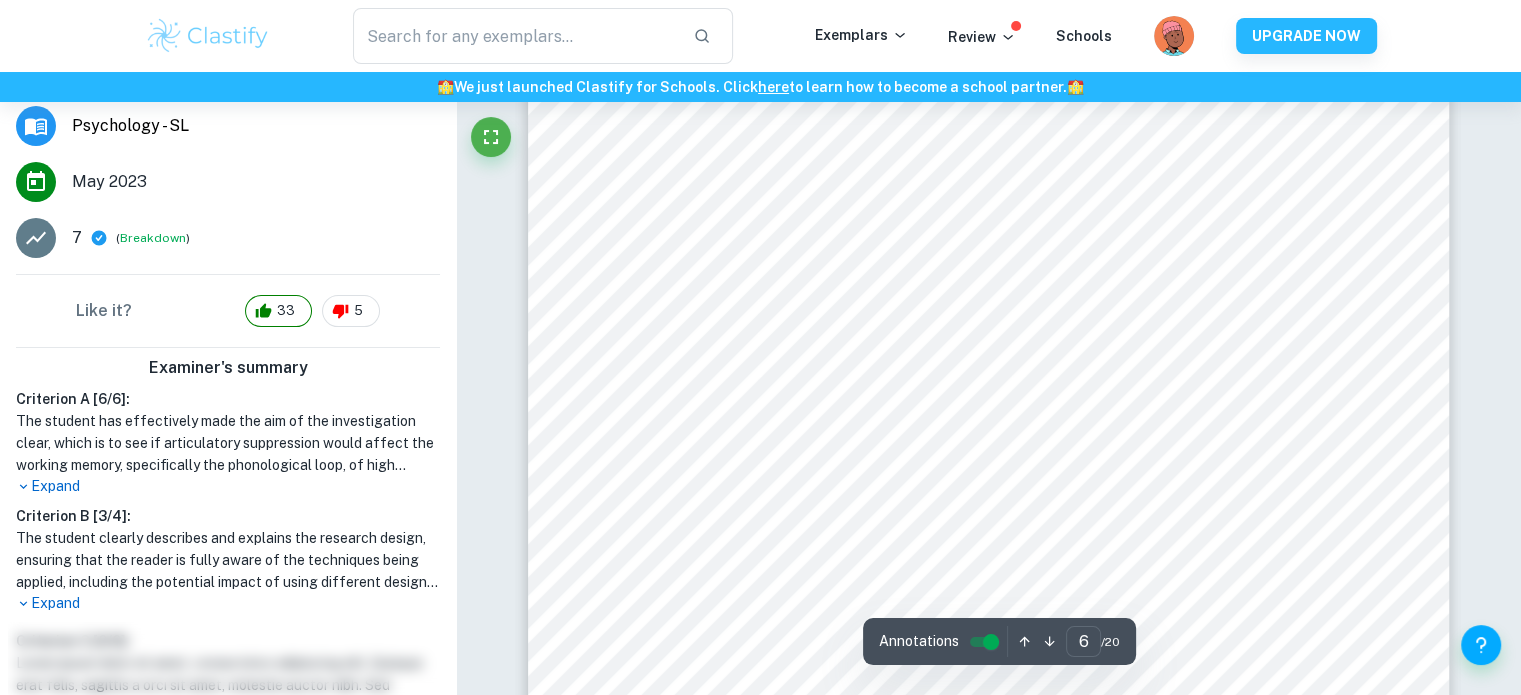 scroll, scrollTop: 6396, scrollLeft: 0, axis: vertical 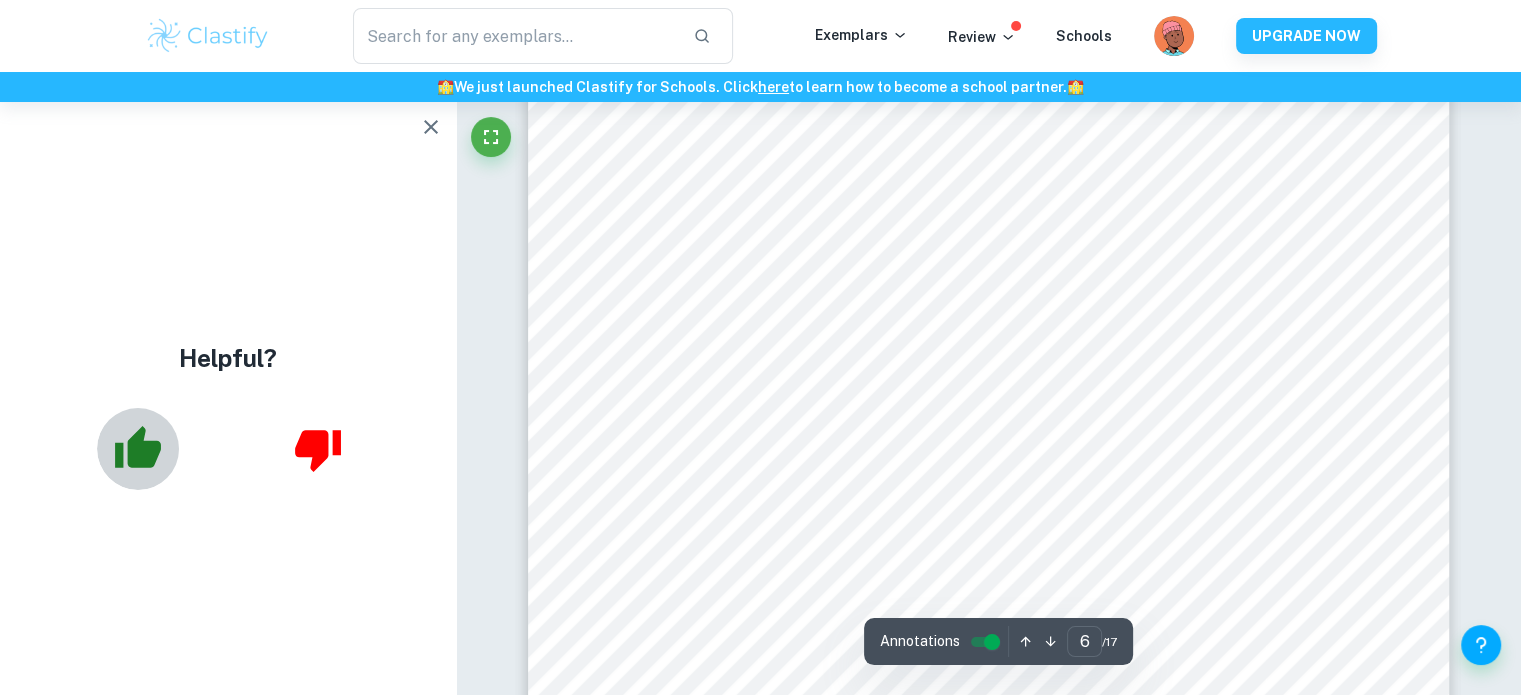 click 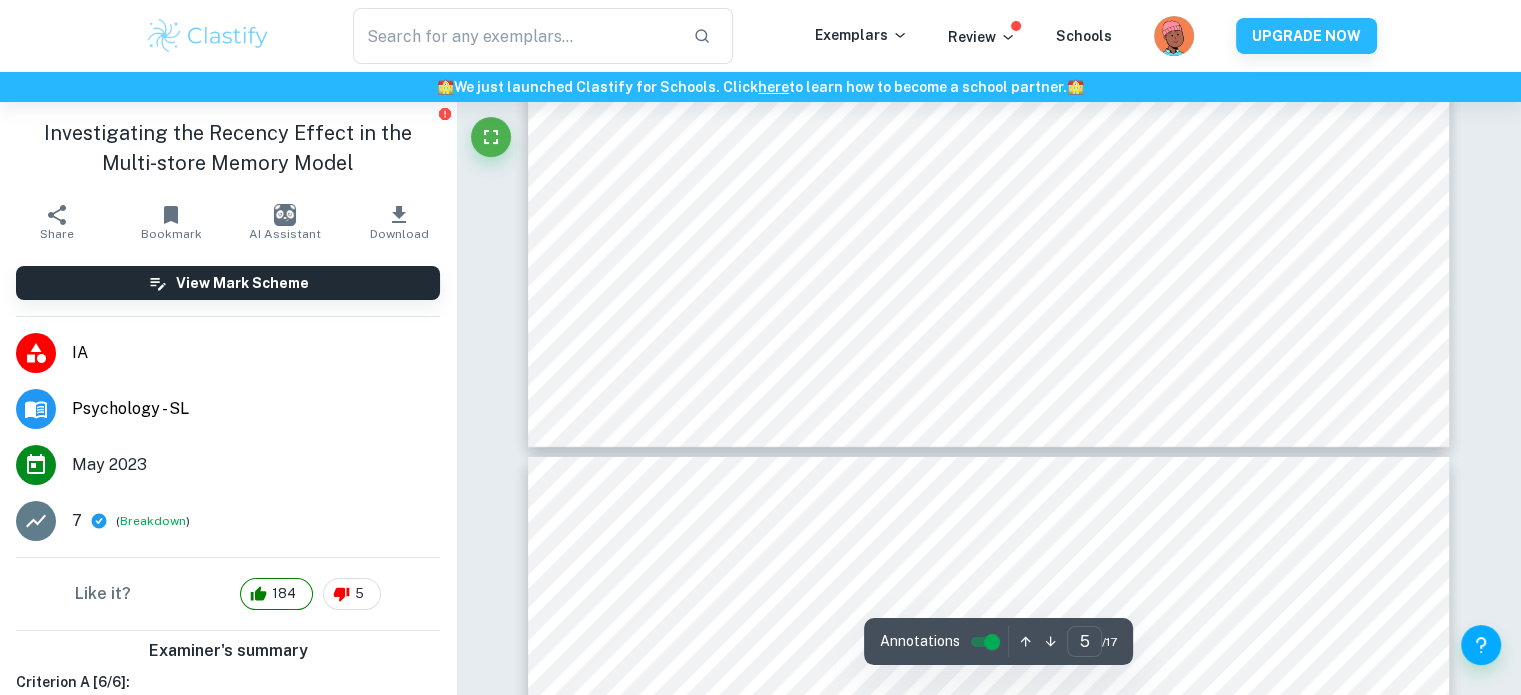 scroll, scrollTop: 6518, scrollLeft: 0, axis: vertical 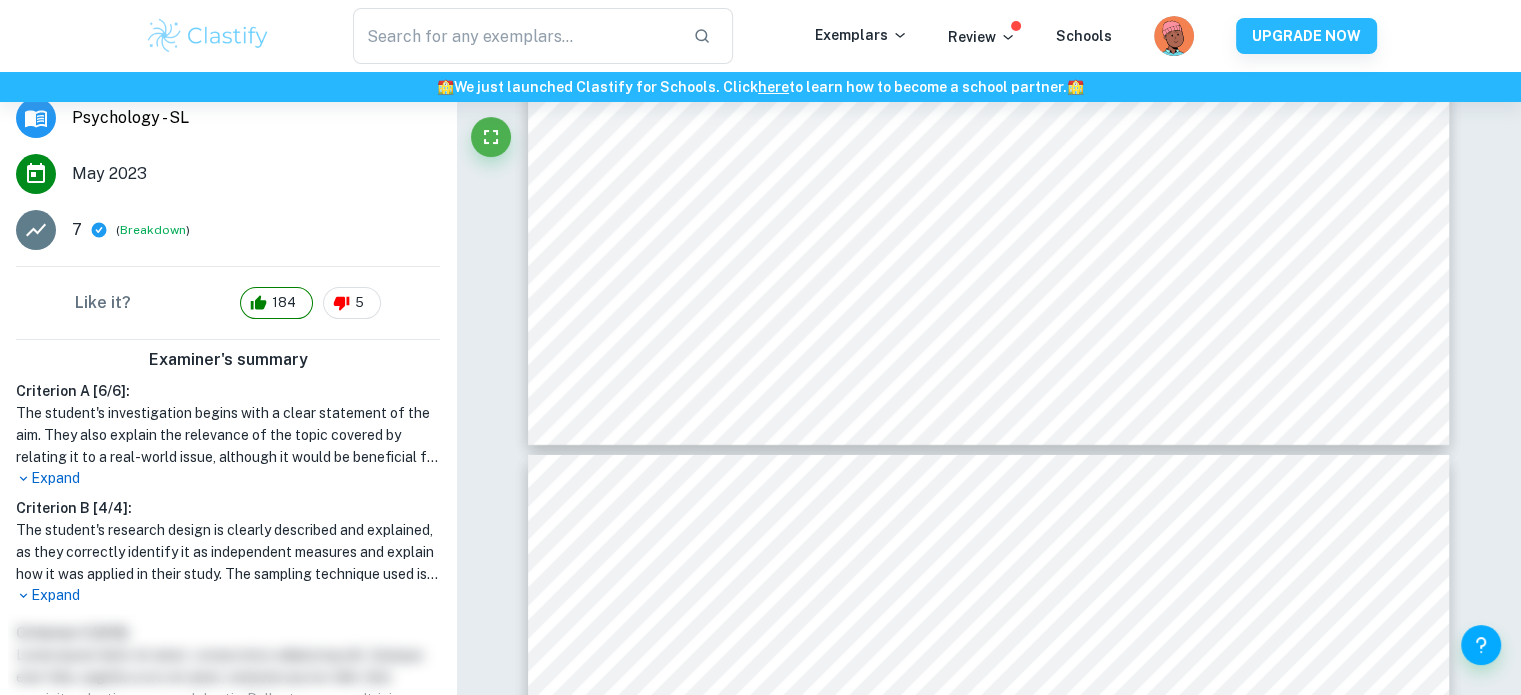 click on "Expand" at bounding box center [228, 595] 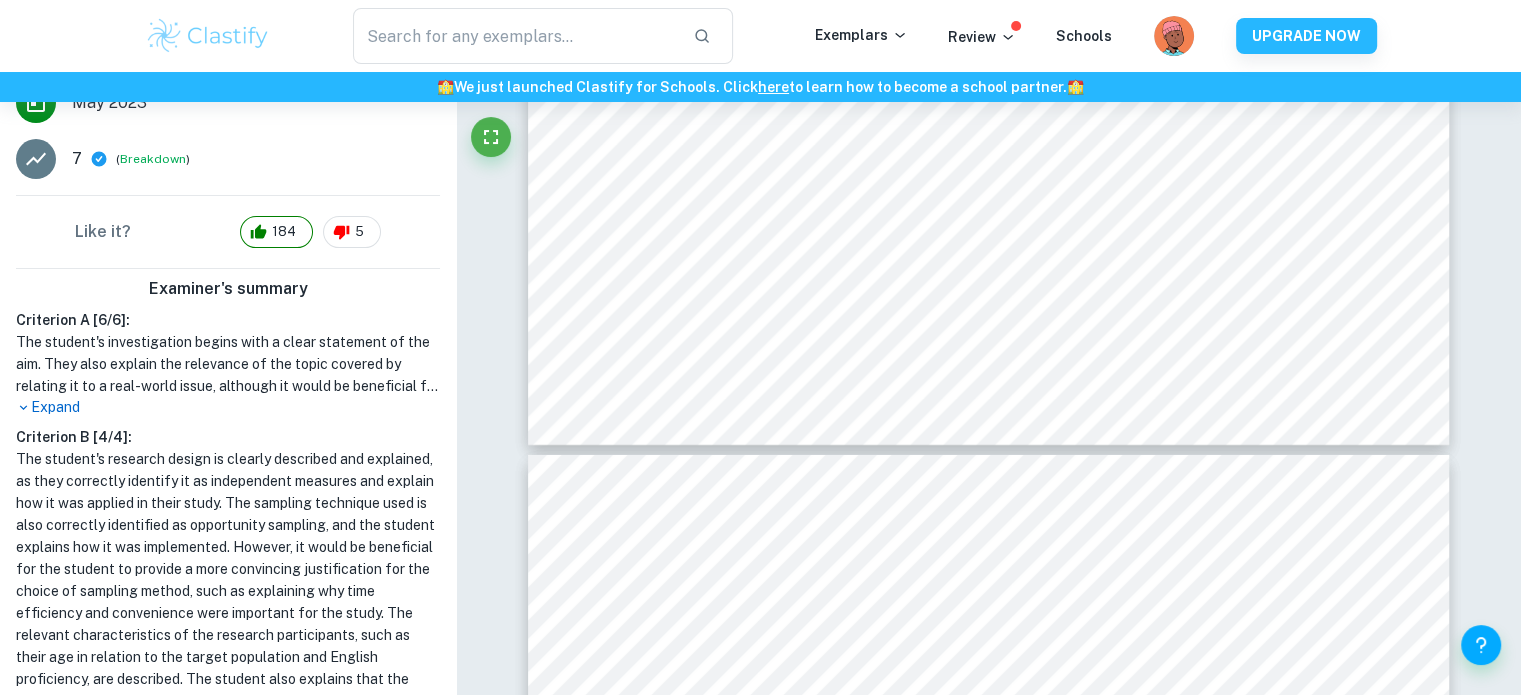 scroll, scrollTop: 368, scrollLeft: 0, axis: vertical 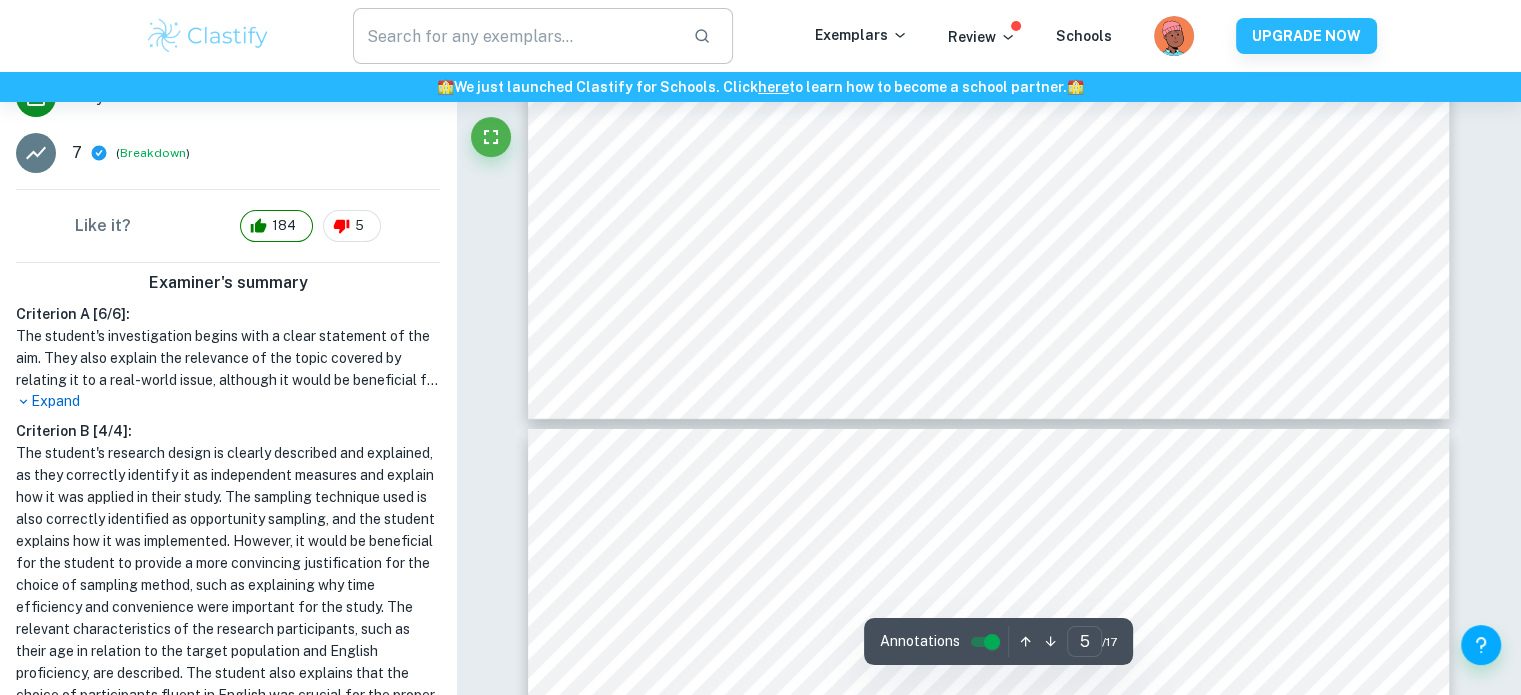 type on "6" 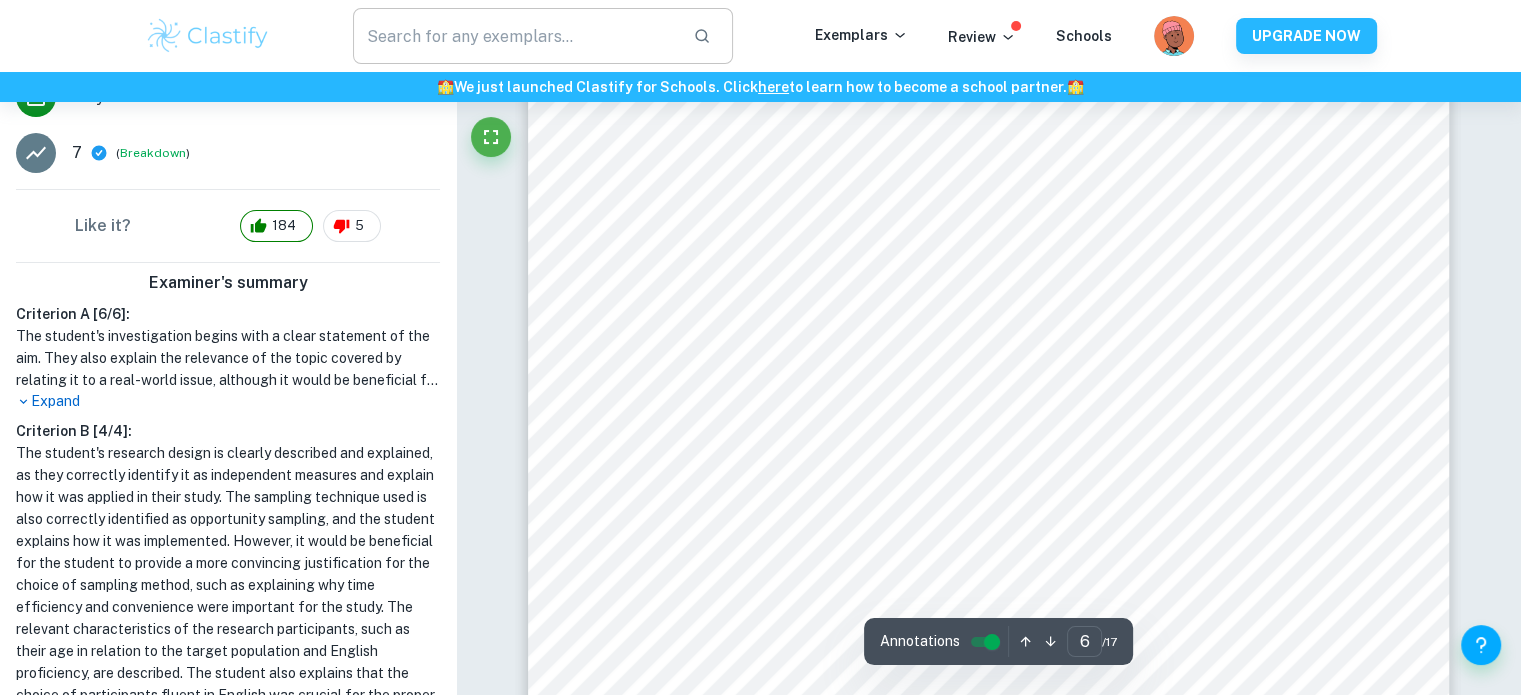 scroll, scrollTop: 7366, scrollLeft: 0, axis: vertical 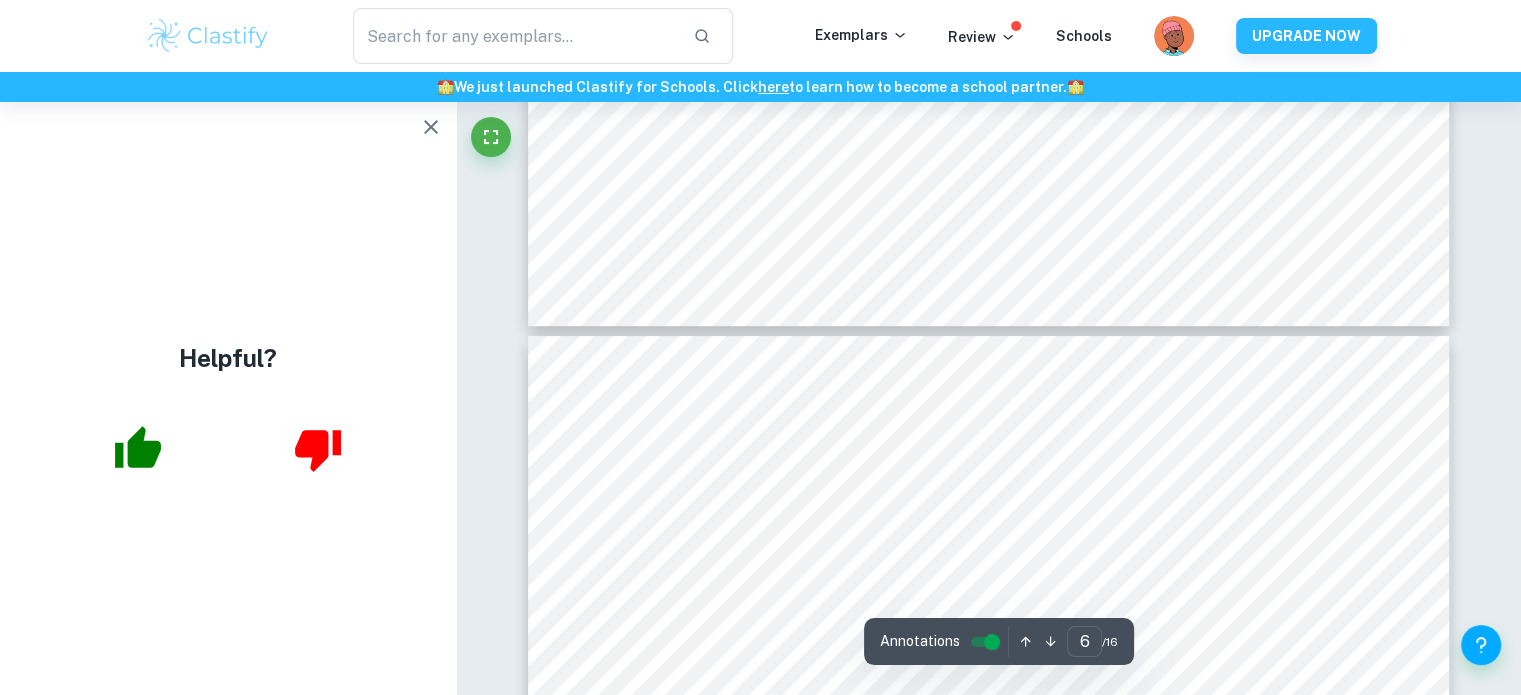 type on "7" 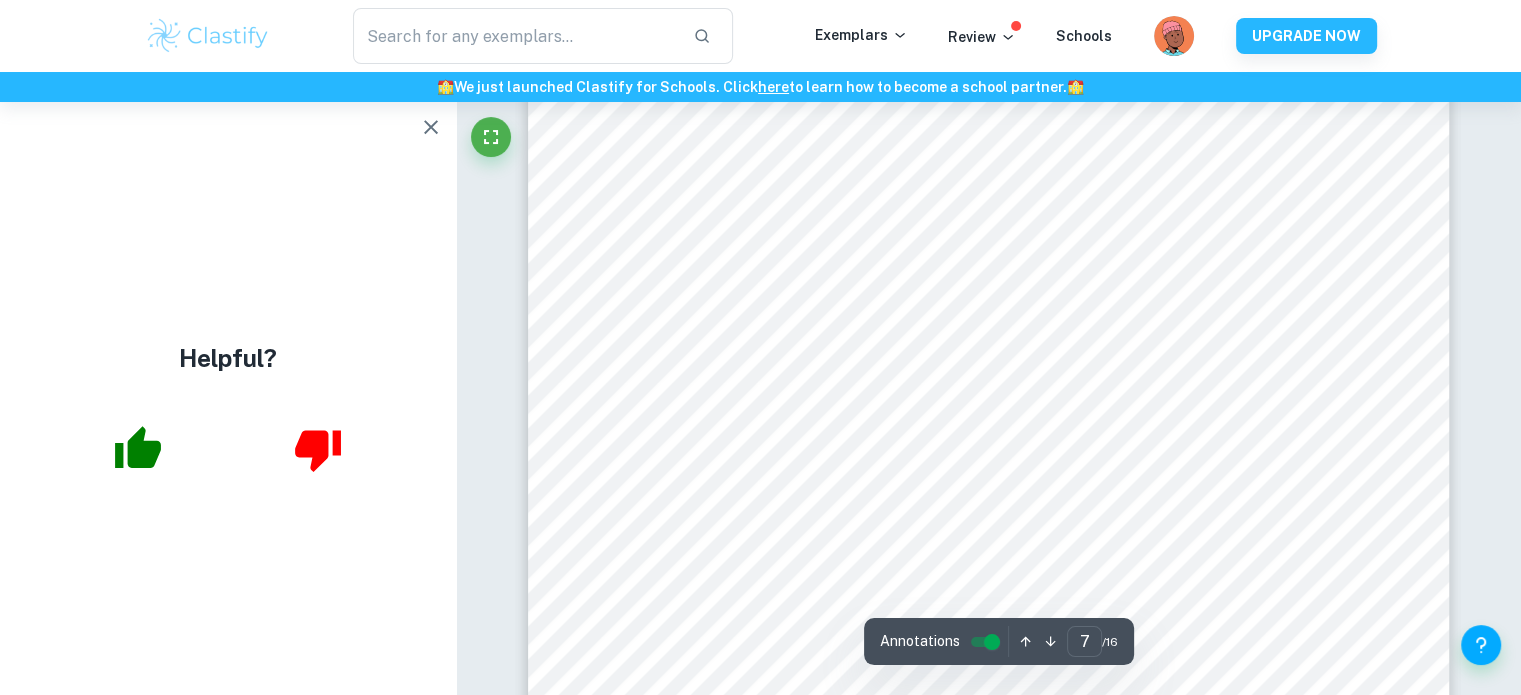 scroll, scrollTop: 8664, scrollLeft: 0, axis: vertical 